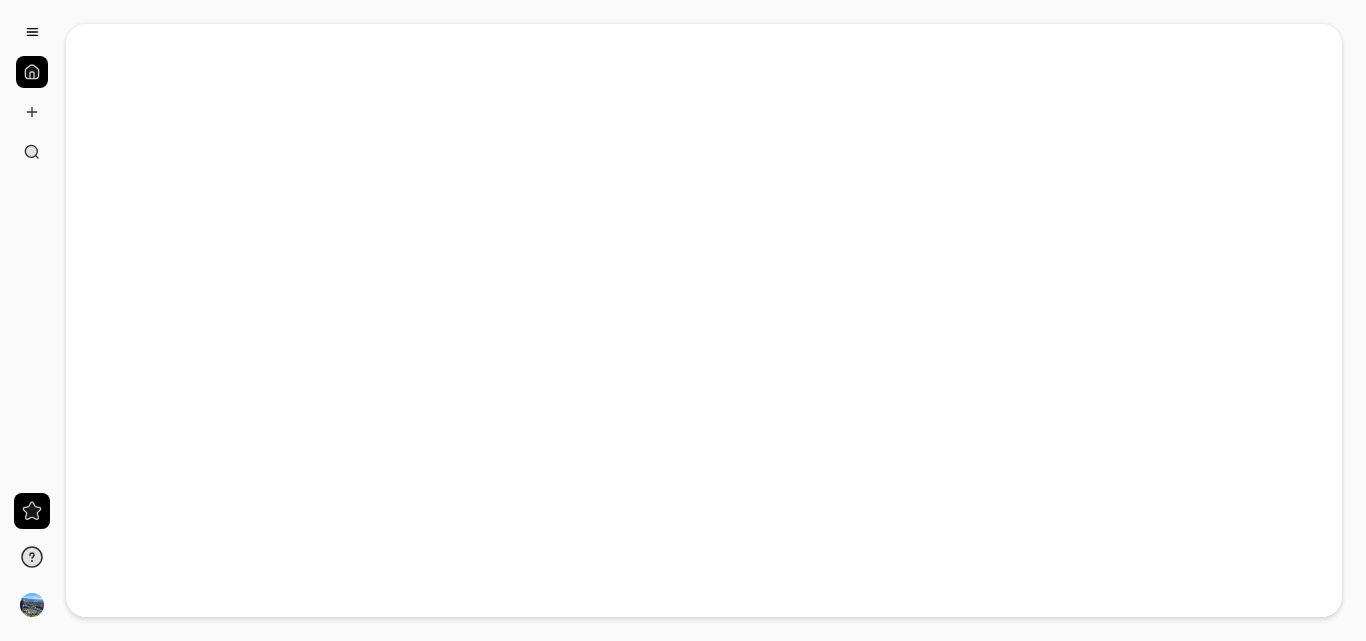 scroll, scrollTop: 0, scrollLeft: 0, axis: both 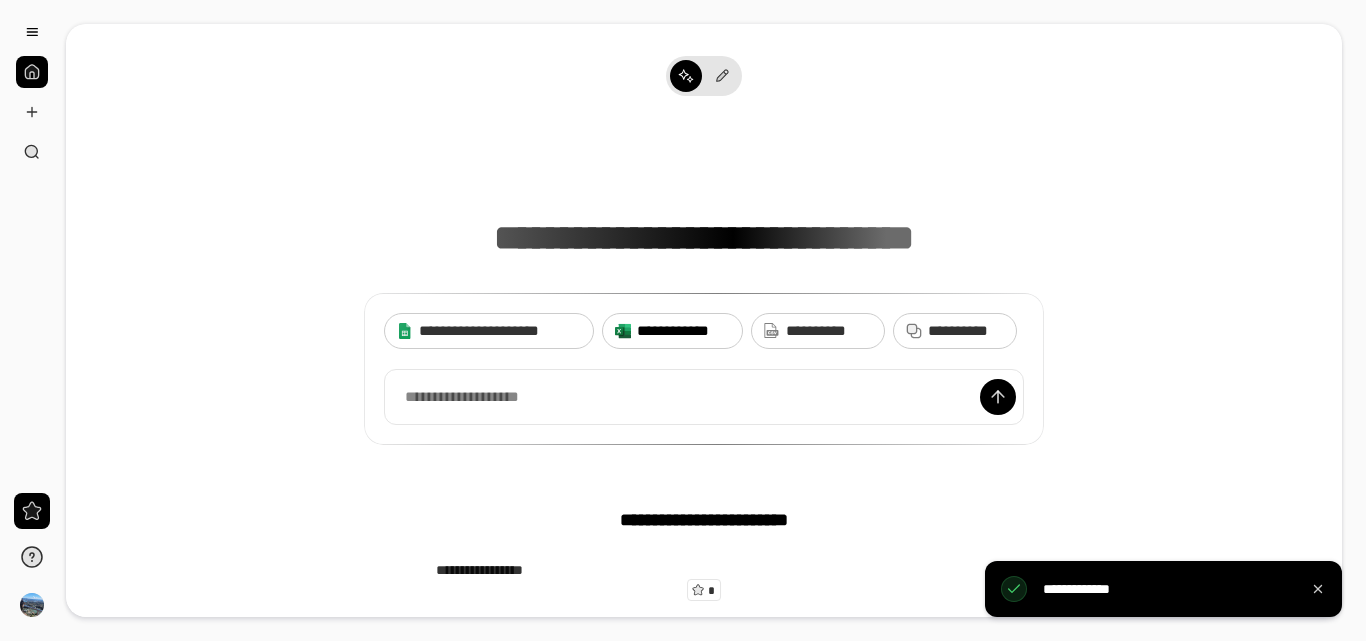 click on "**********" at bounding box center [683, 331] 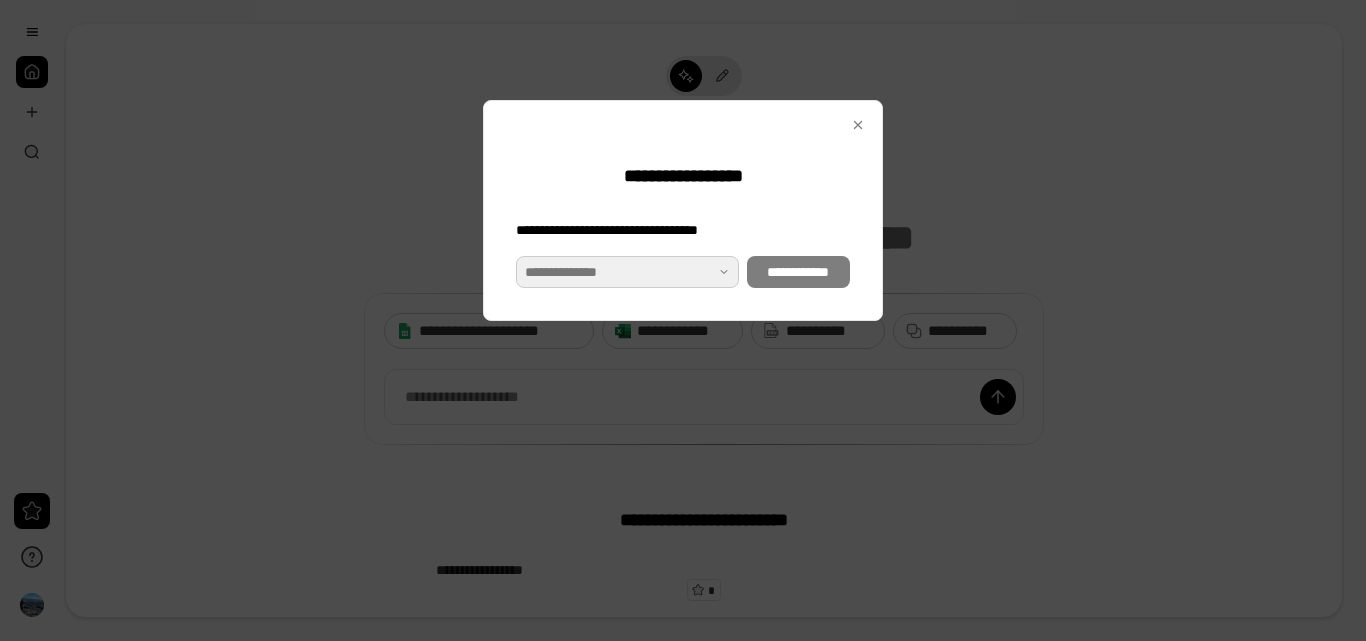 click at bounding box center [627, 272] 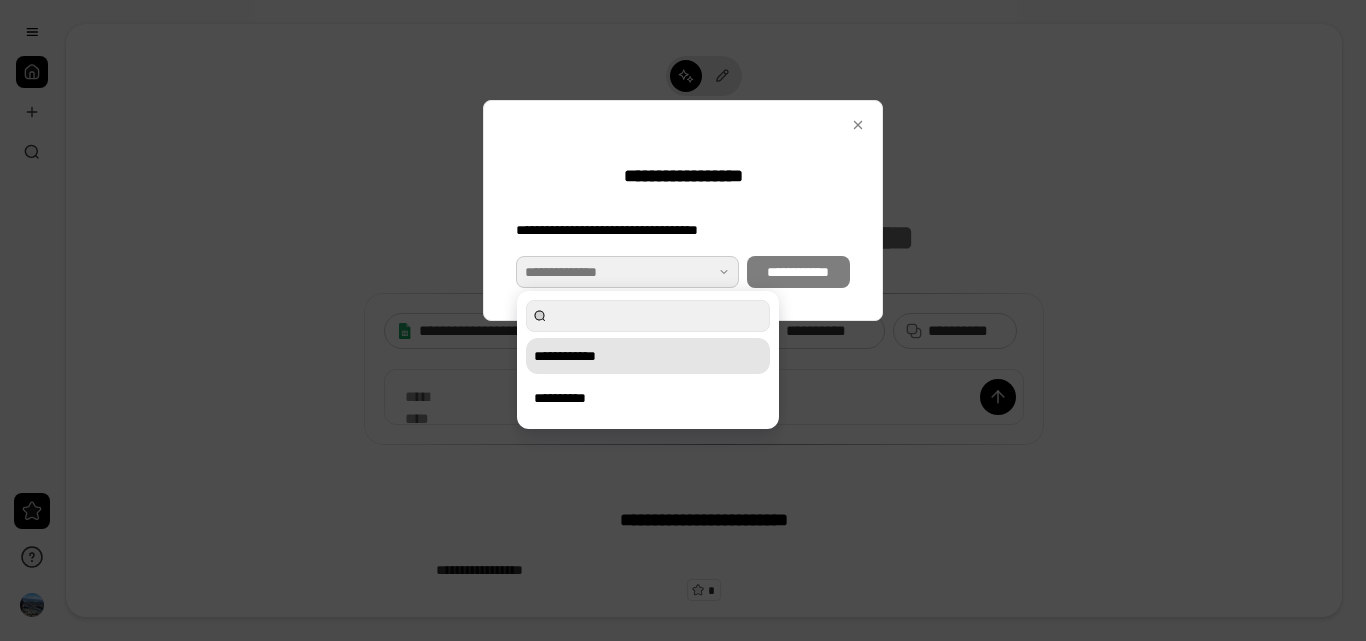 click on "**********" at bounding box center (648, 356) 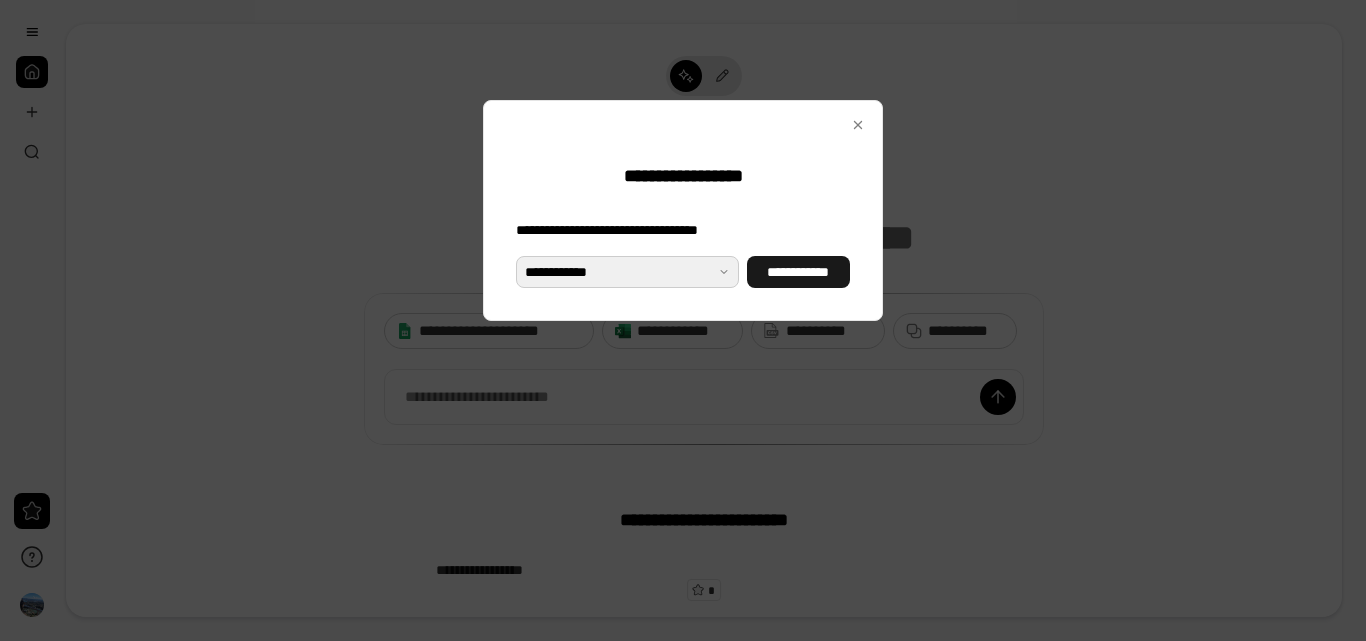 click on "**********" at bounding box center (798, 272) 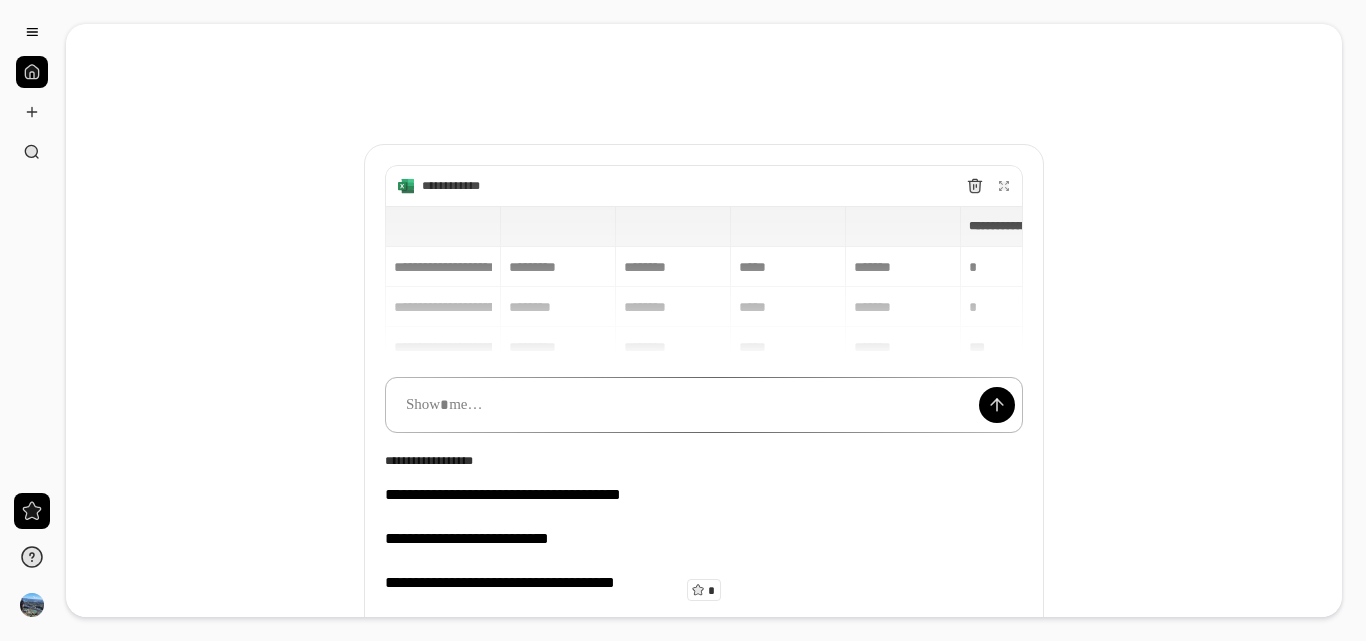 type 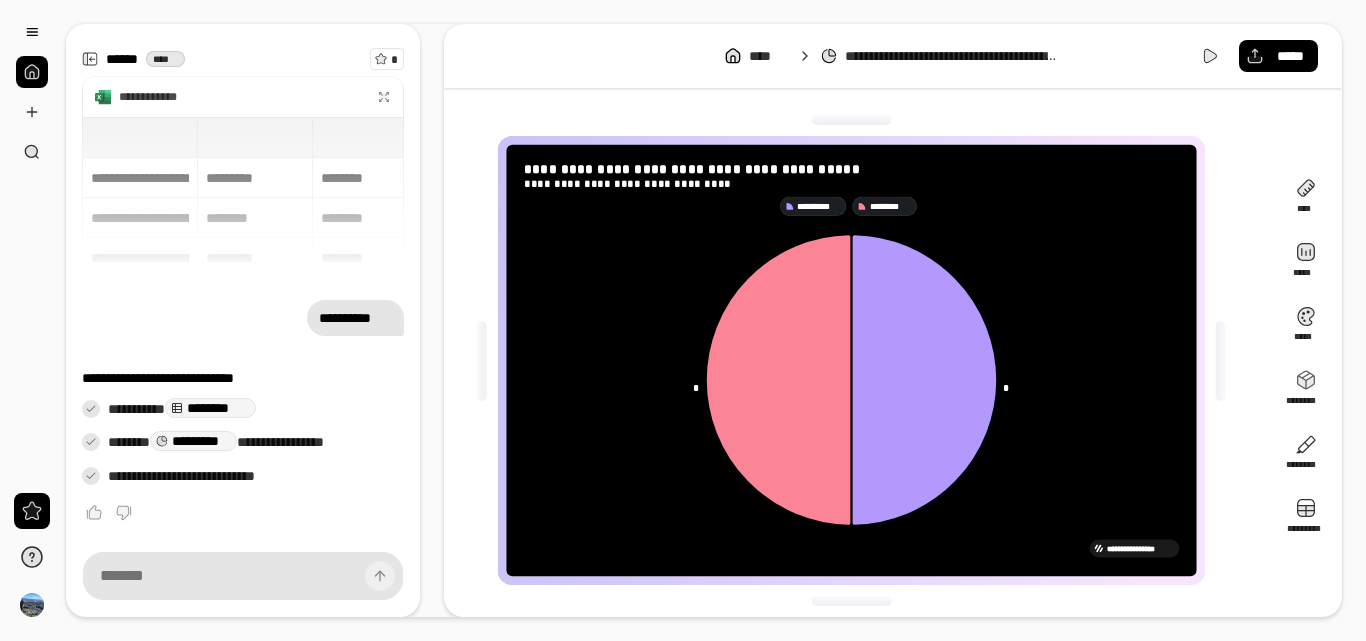 click 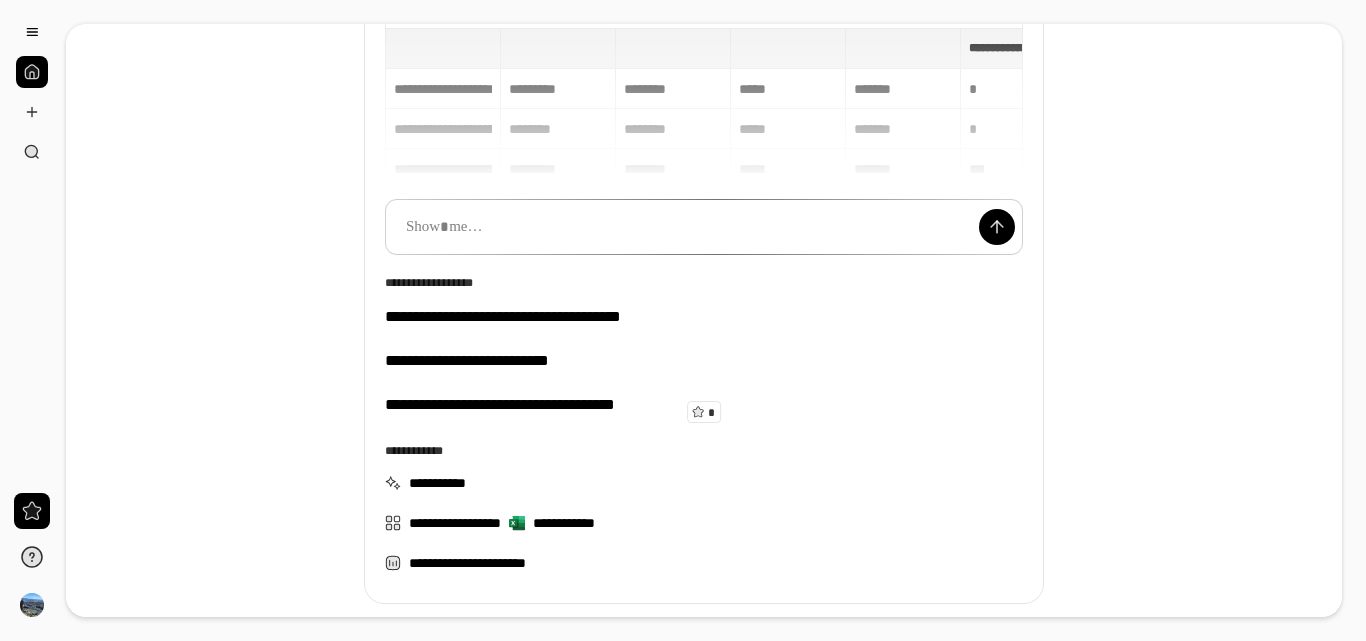 scroll, scrollTop: 235, scrollLeft: 0, axis: vertical 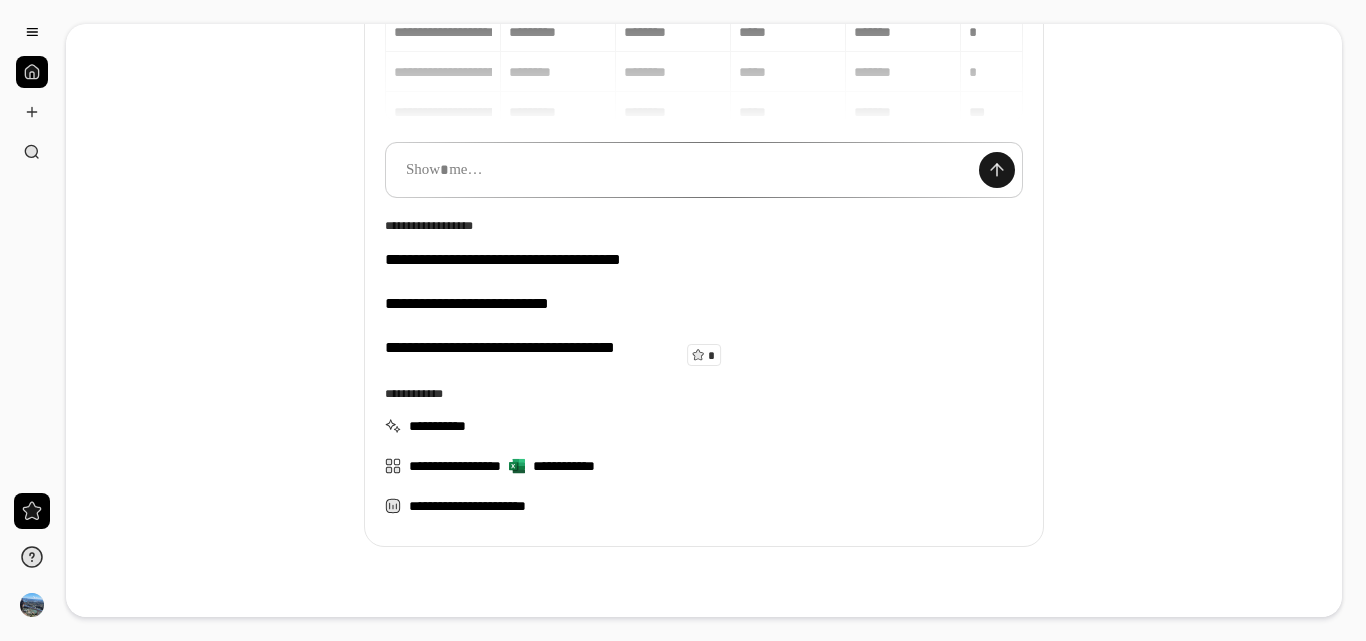 click at bounding box center [997, 170] 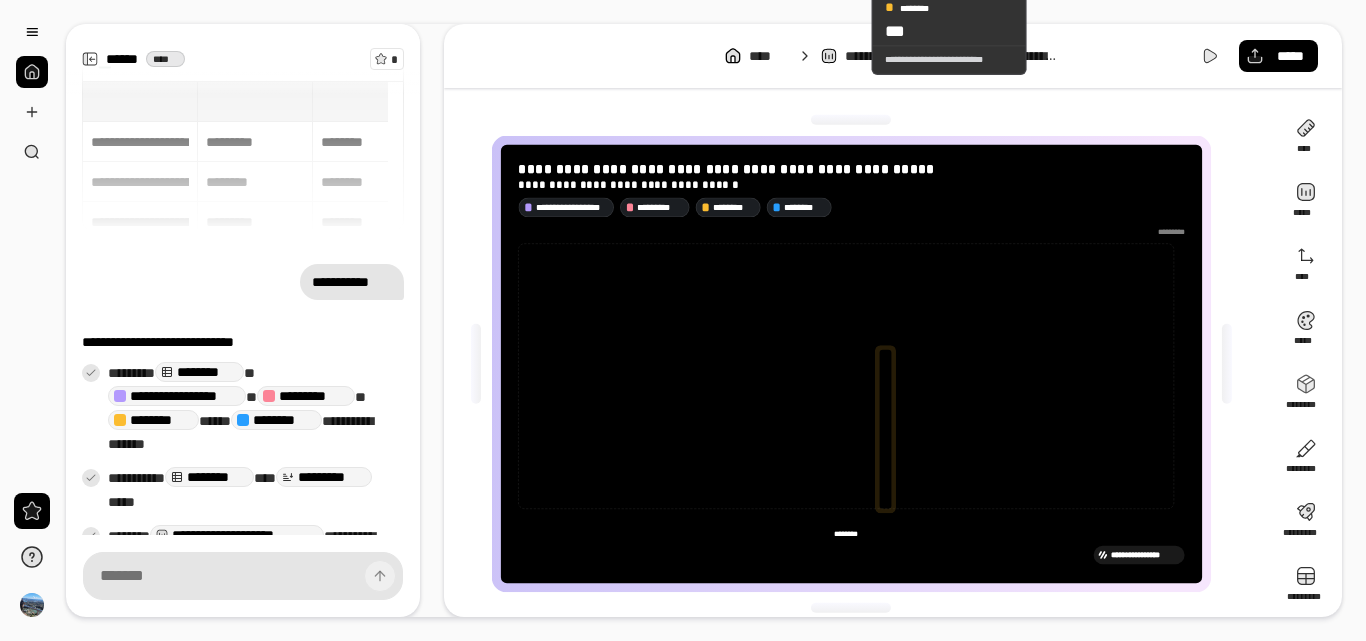scroll, scrollTop: 116, scrollLeft: 0, axis: vertical 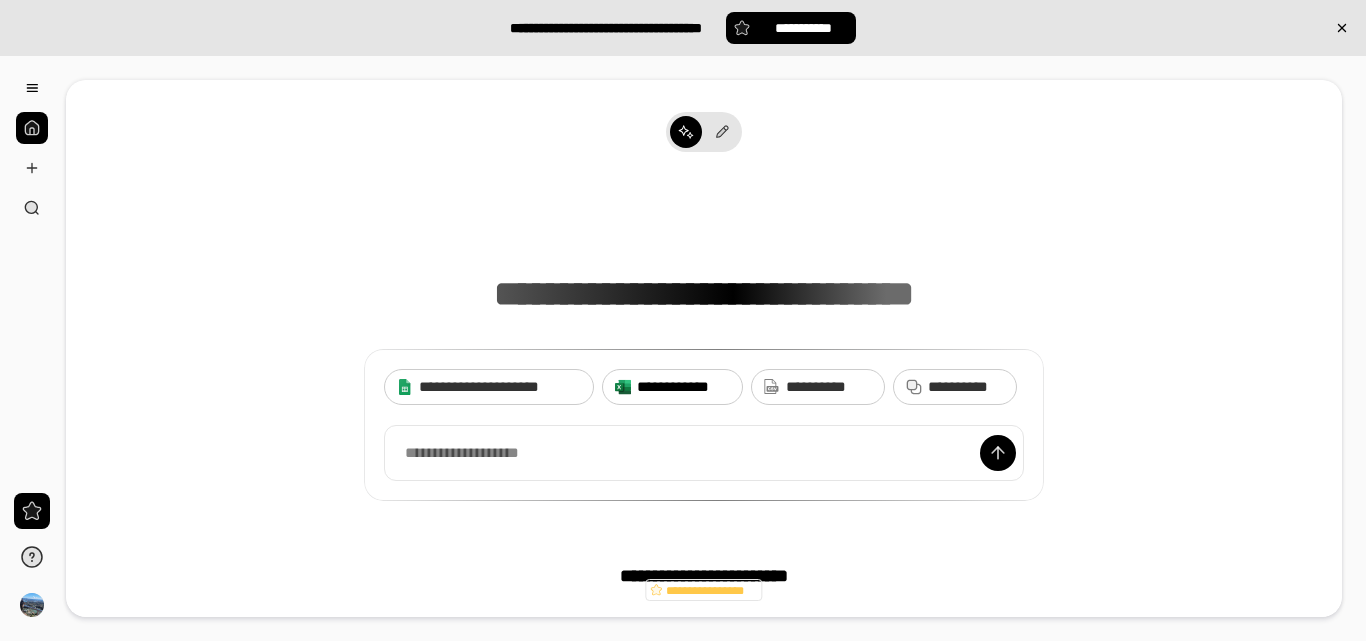 click on "**********" at bounding box center (683, 387) 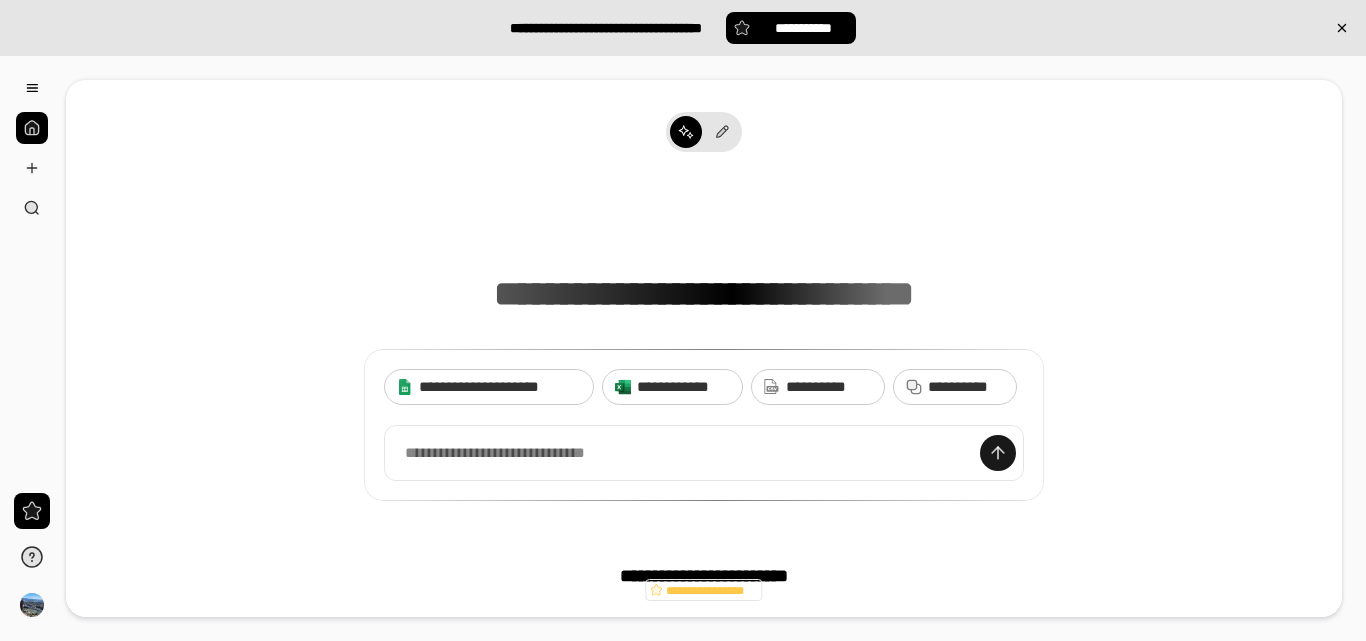 click at bounding box center [998, 453] 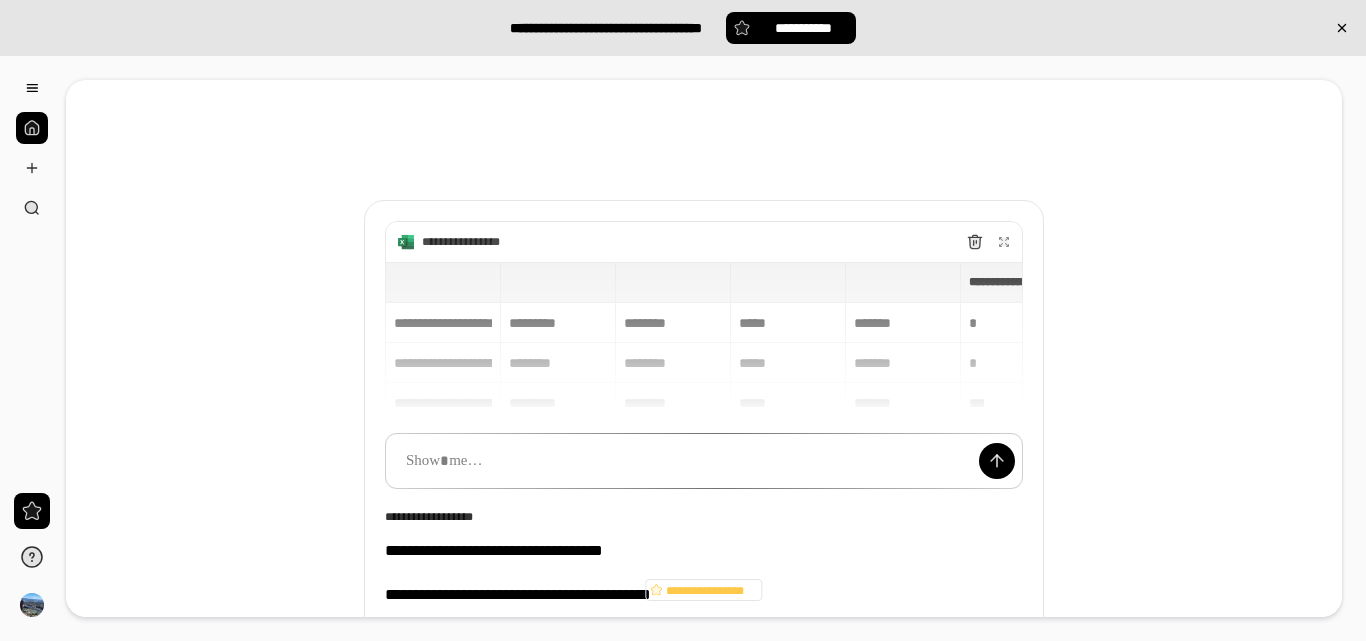 type on "**********" 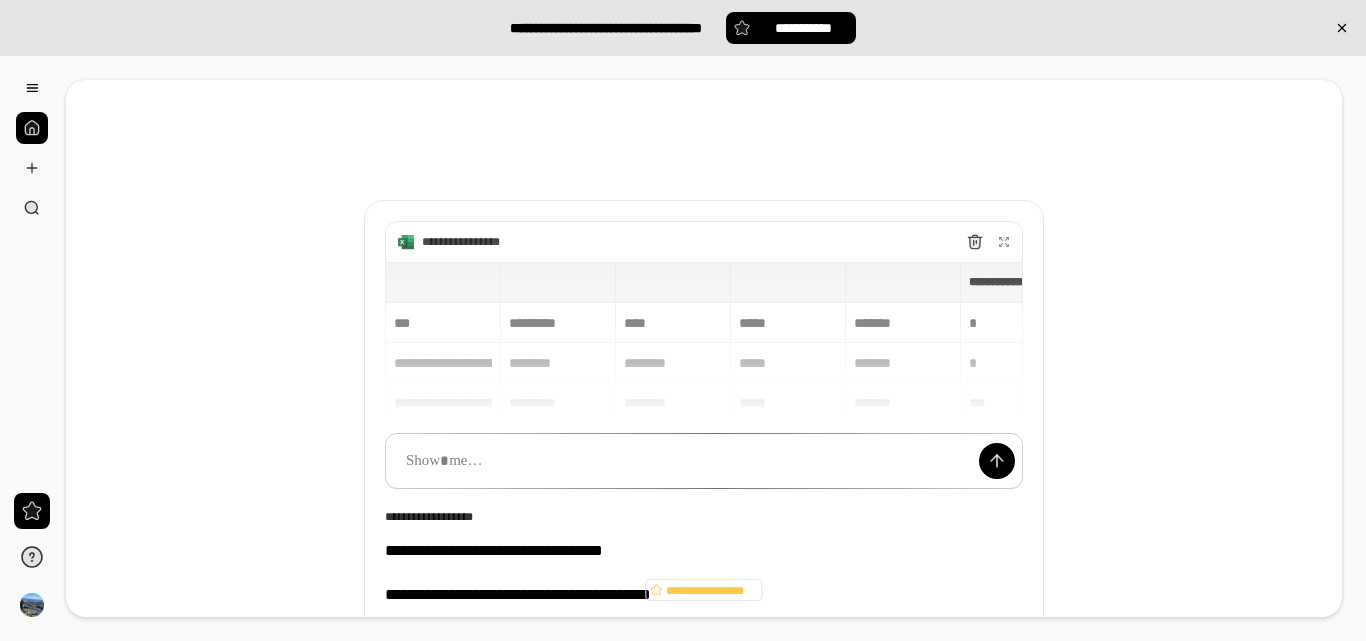 type on "**" 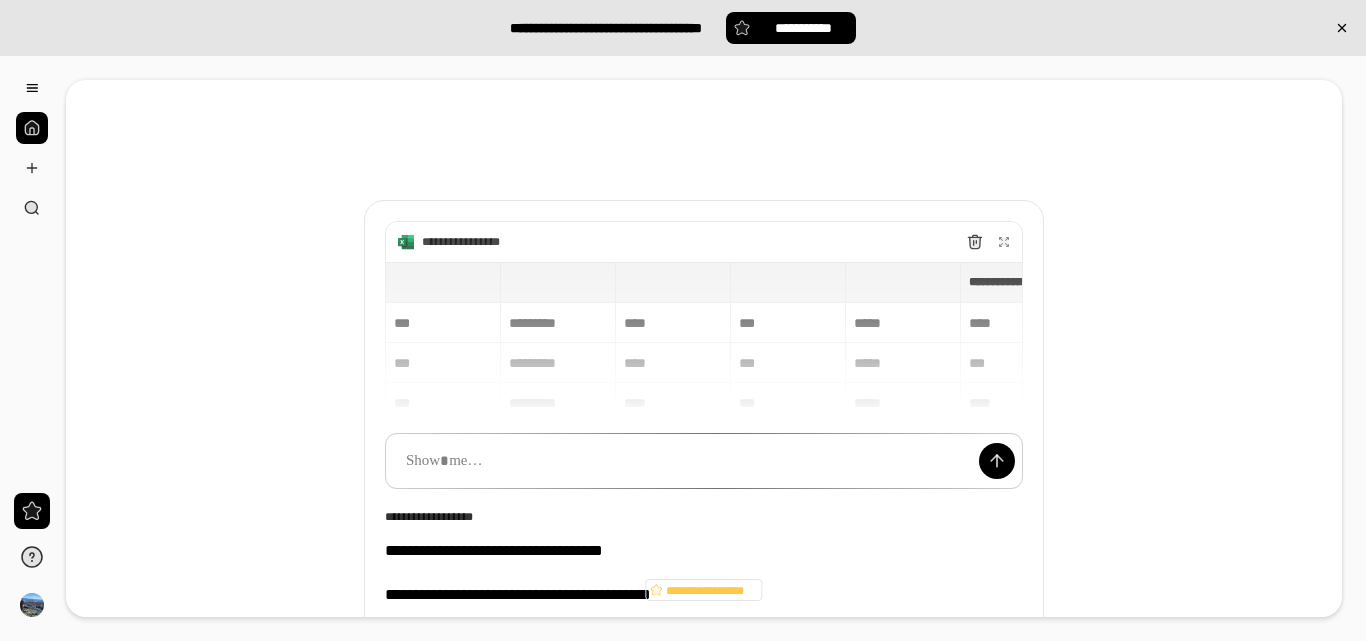 type on "***" 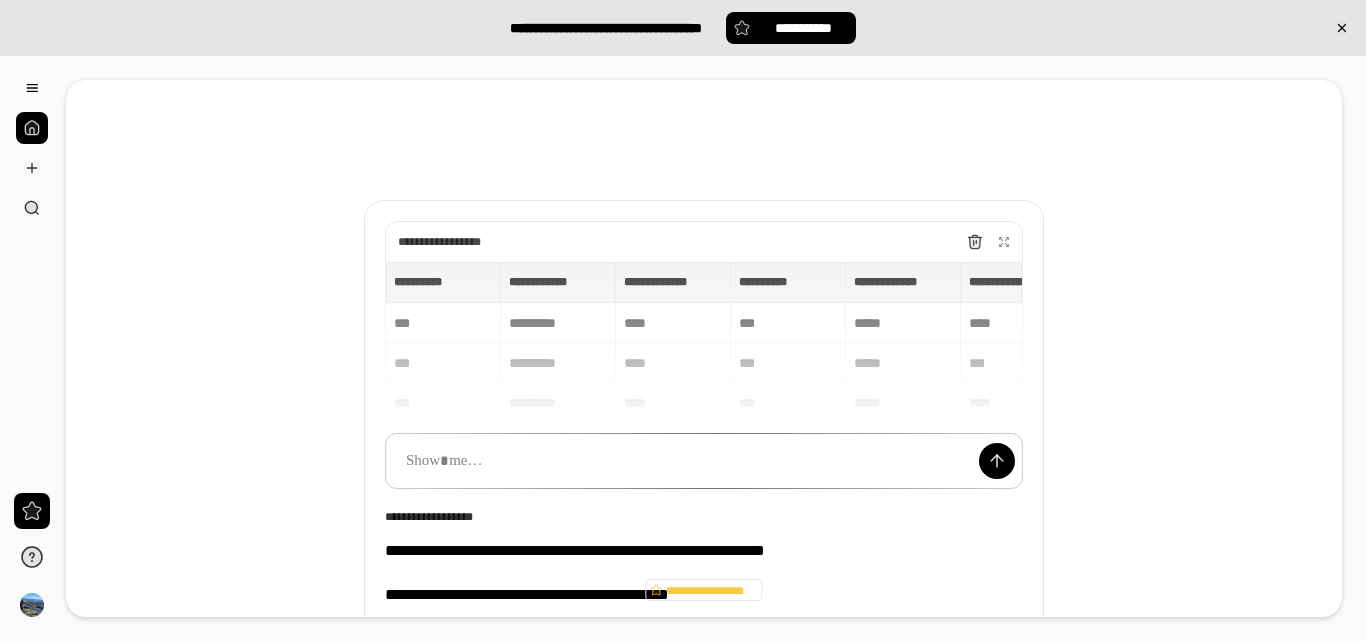 click on "**********" at bounding box center (704, 475) 